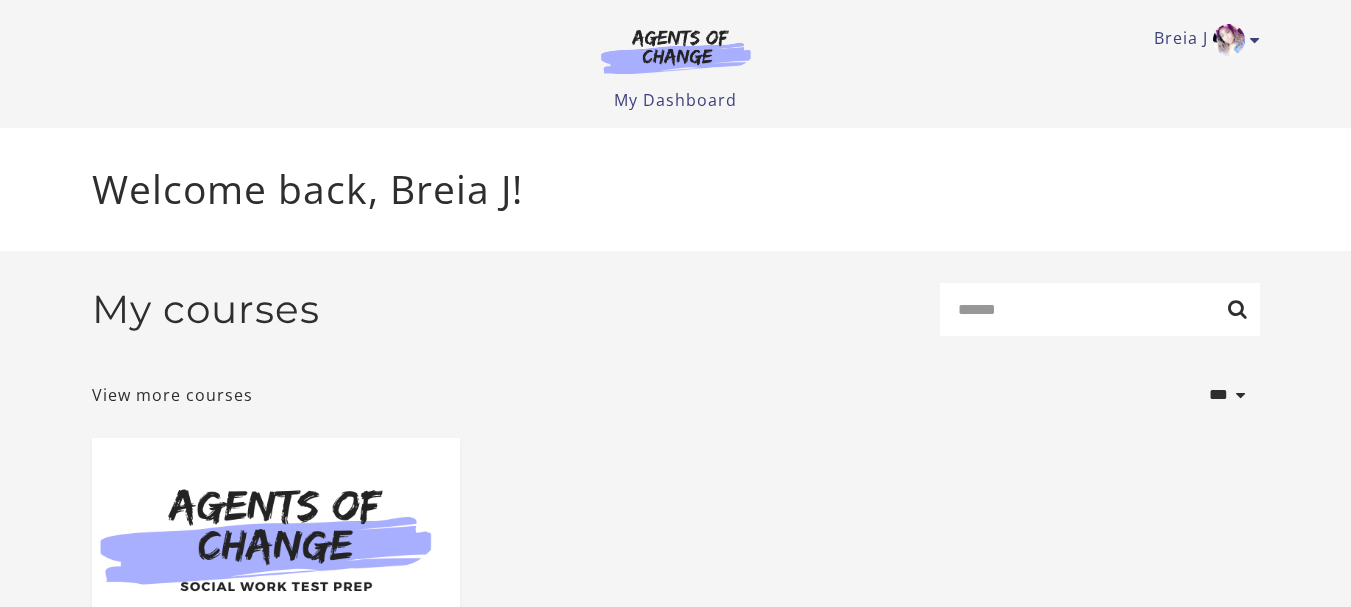 scroll, scrollTop: 0, scrollLeft: 0, axis: both 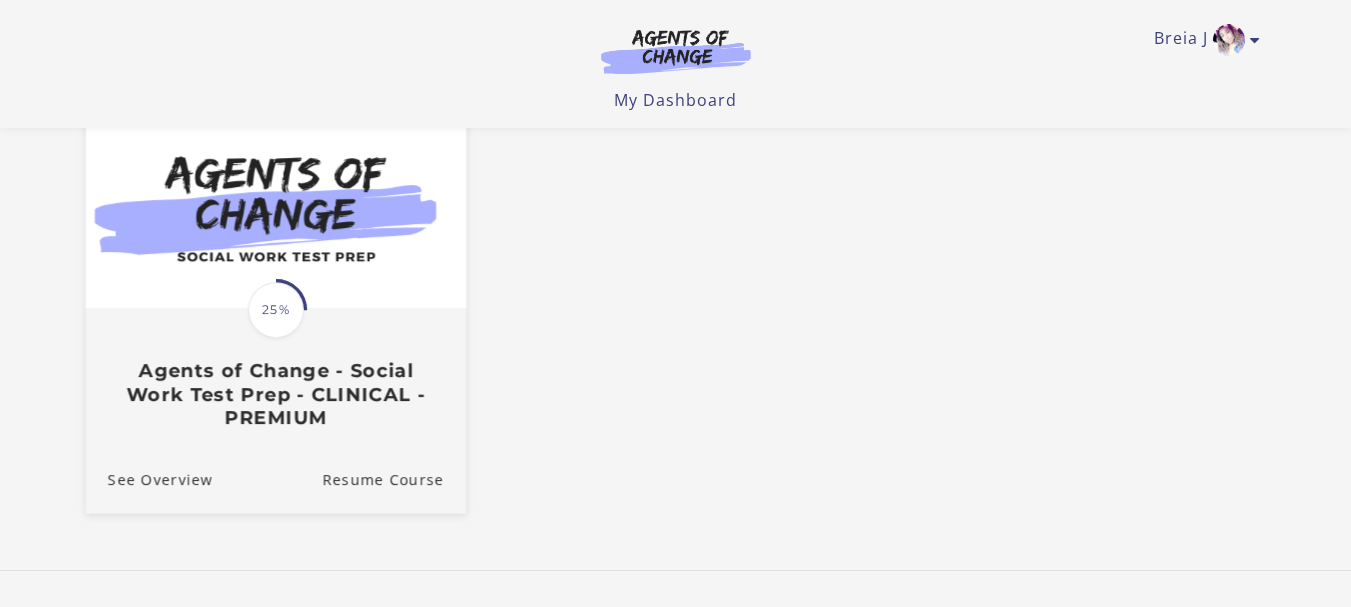 click on "Agents of Change - Social Work Test Prep - CLINICAL - PREMIUM" at bounding box center (275, 394) 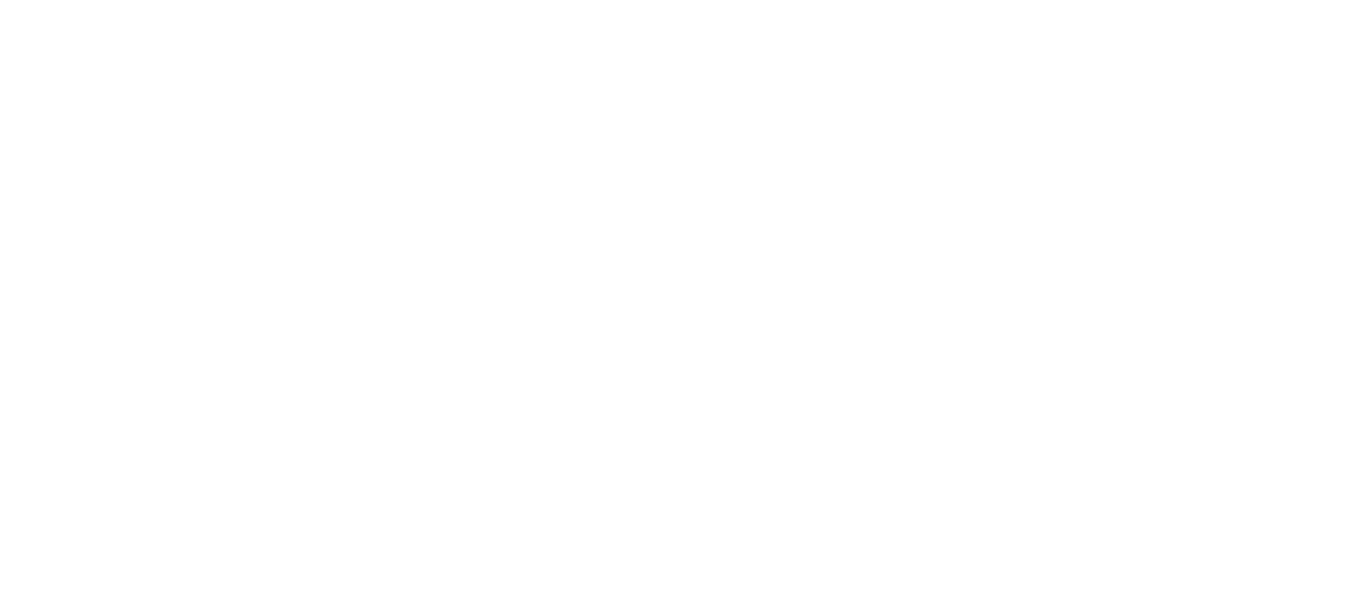 scroll, scrollTop: 0, scrollLeft: 0, axis: both 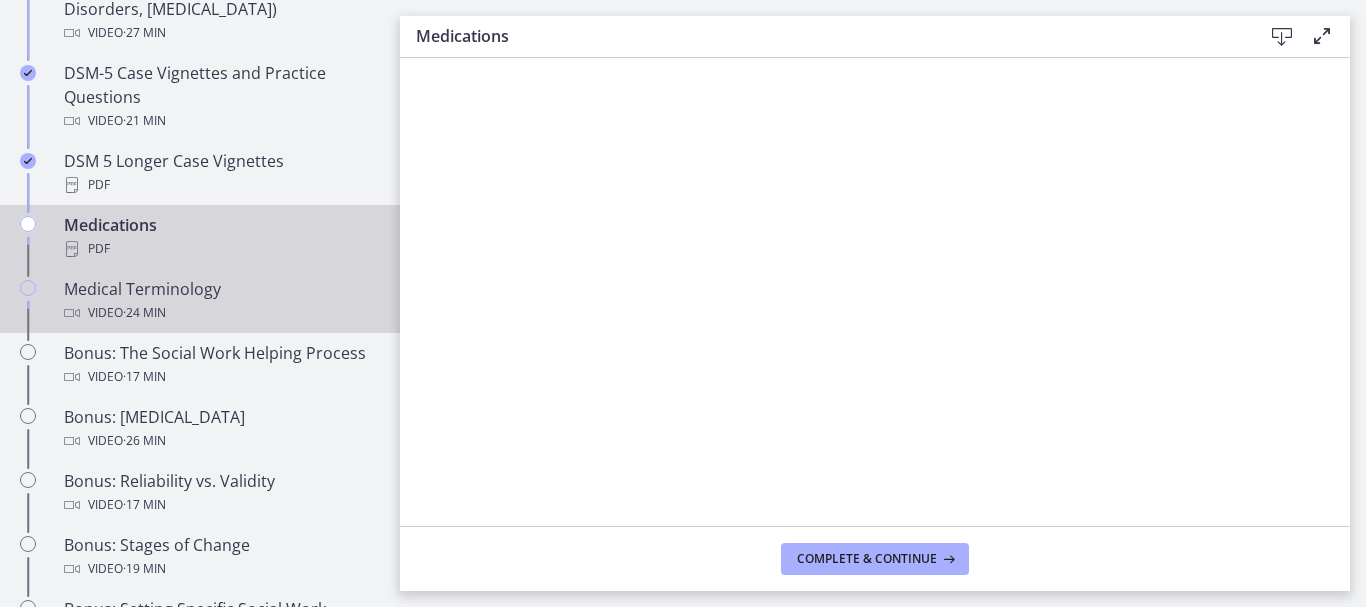 click on "Video
·  24 min" at bounding box center [220, 313] 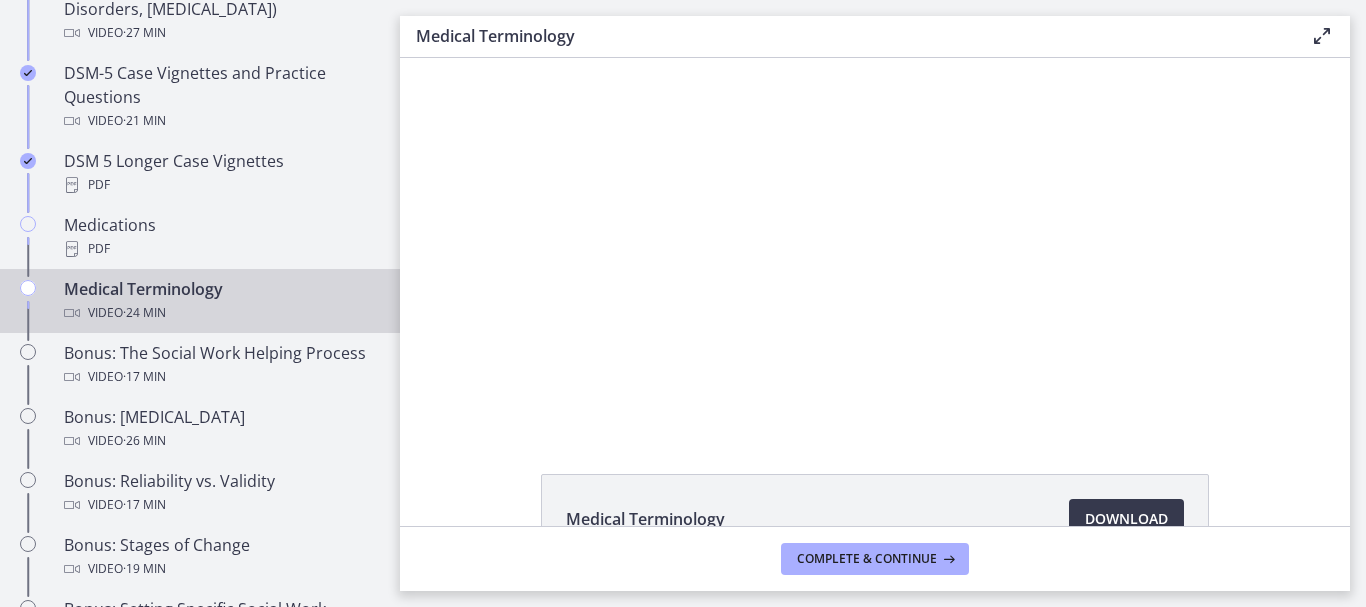 scroll, scrollTop: 0, scrollLeft: 0, axis: both 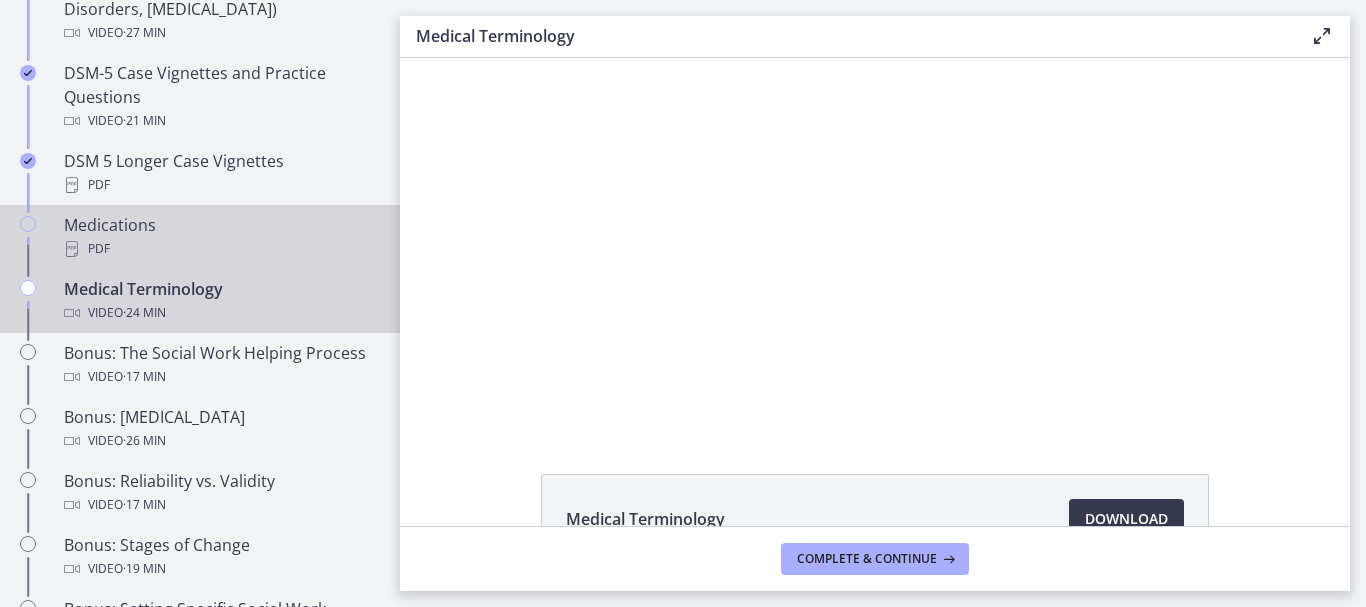 click on "Medications
PDF" at bounding box center [220, 237] 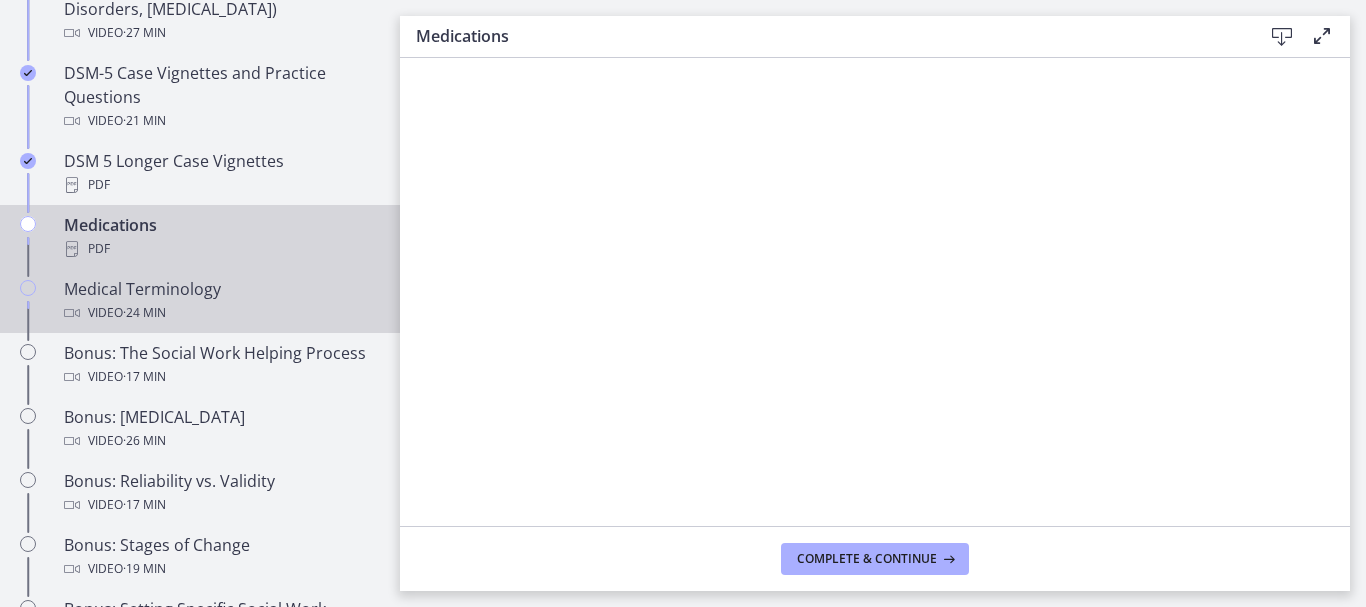 click on "Medical Terminology
Video
·  24 min" at bounding box center (220, 301) 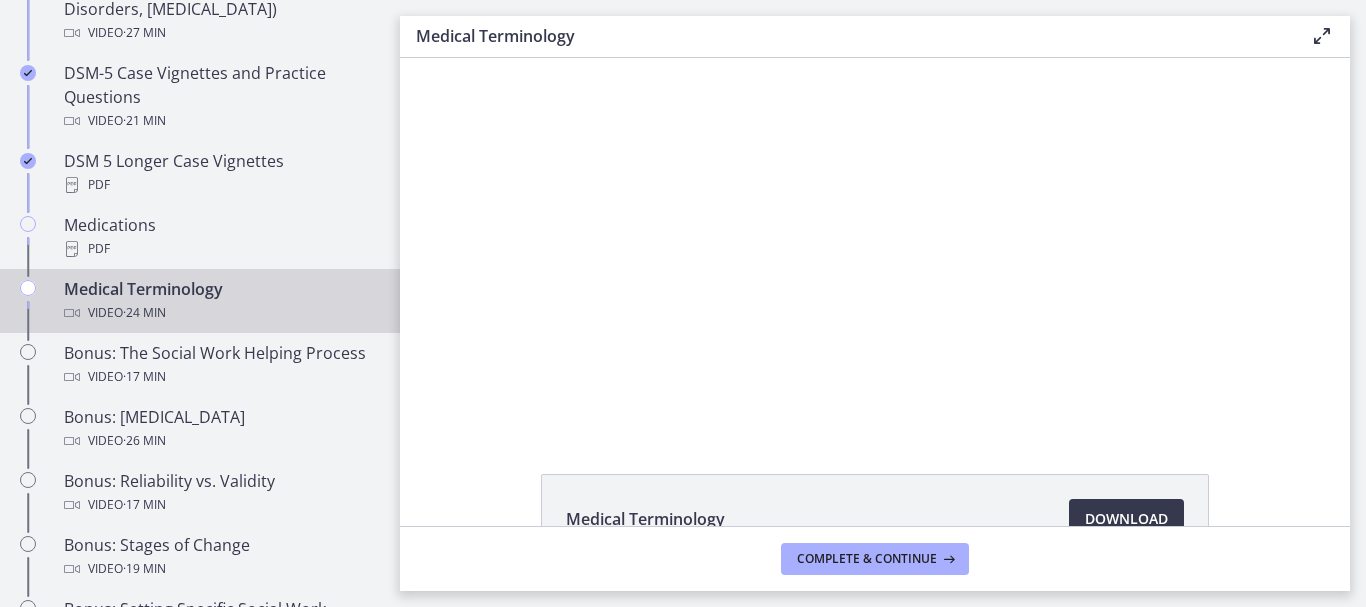 scroll, scrollTop: 0, scrollLeft: 0, axis: both 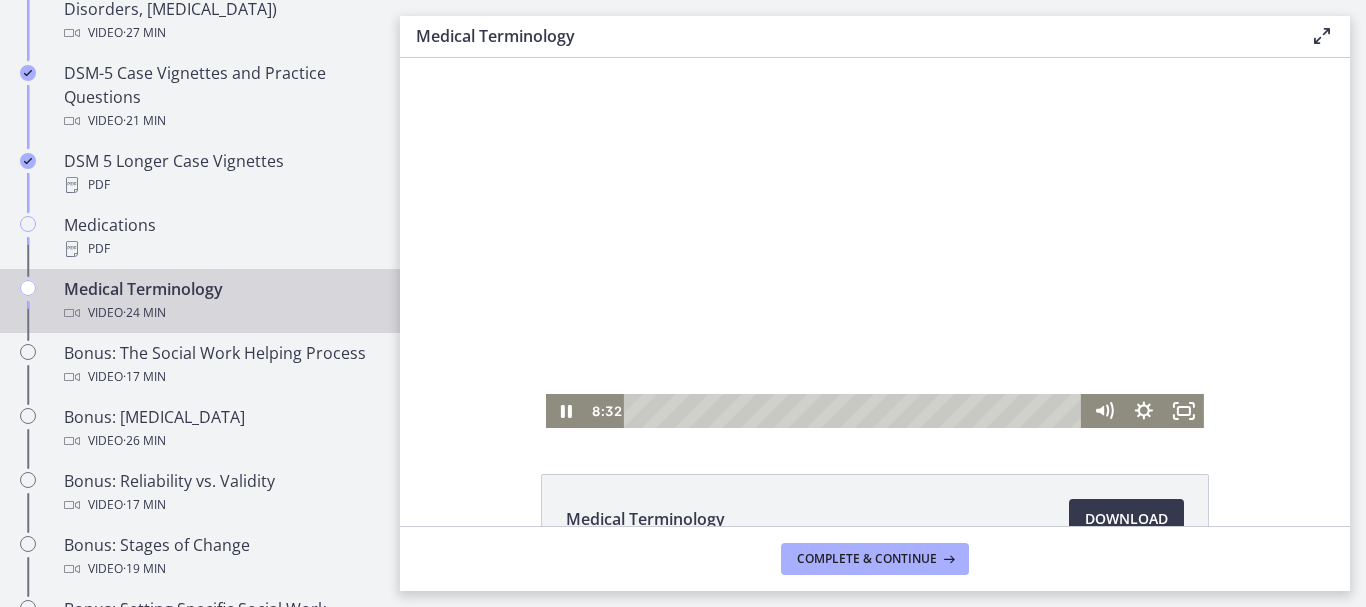 click at bounding box center [875, 243] 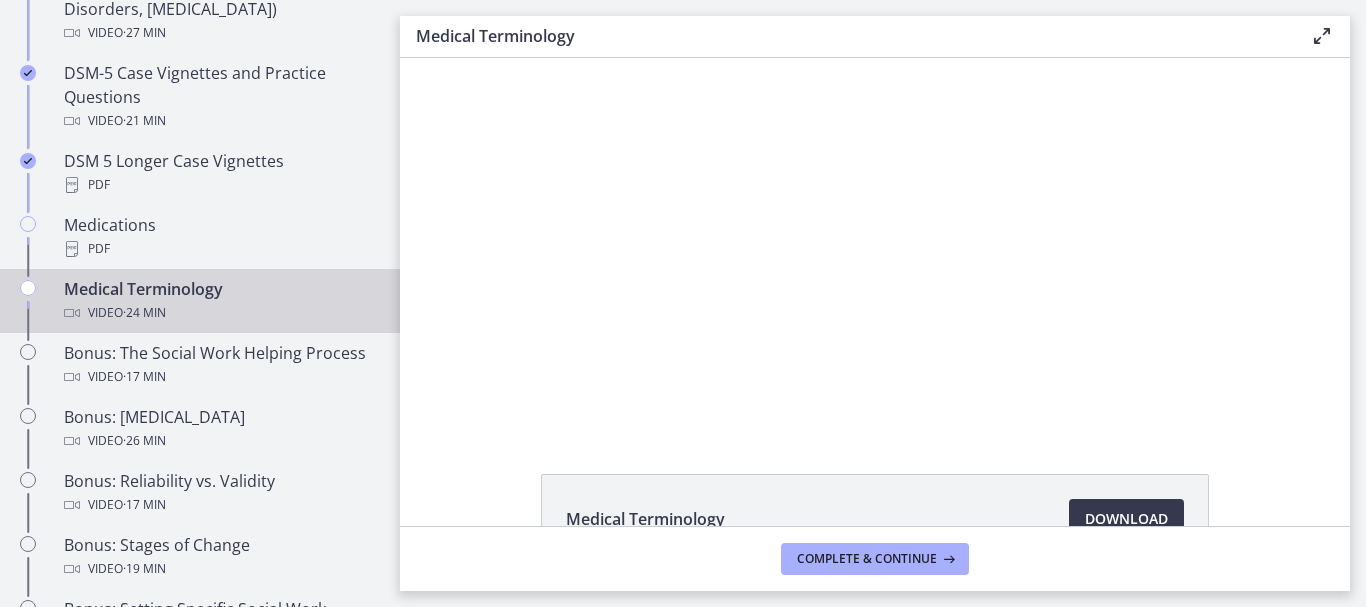click at bounding box center (875, 243) 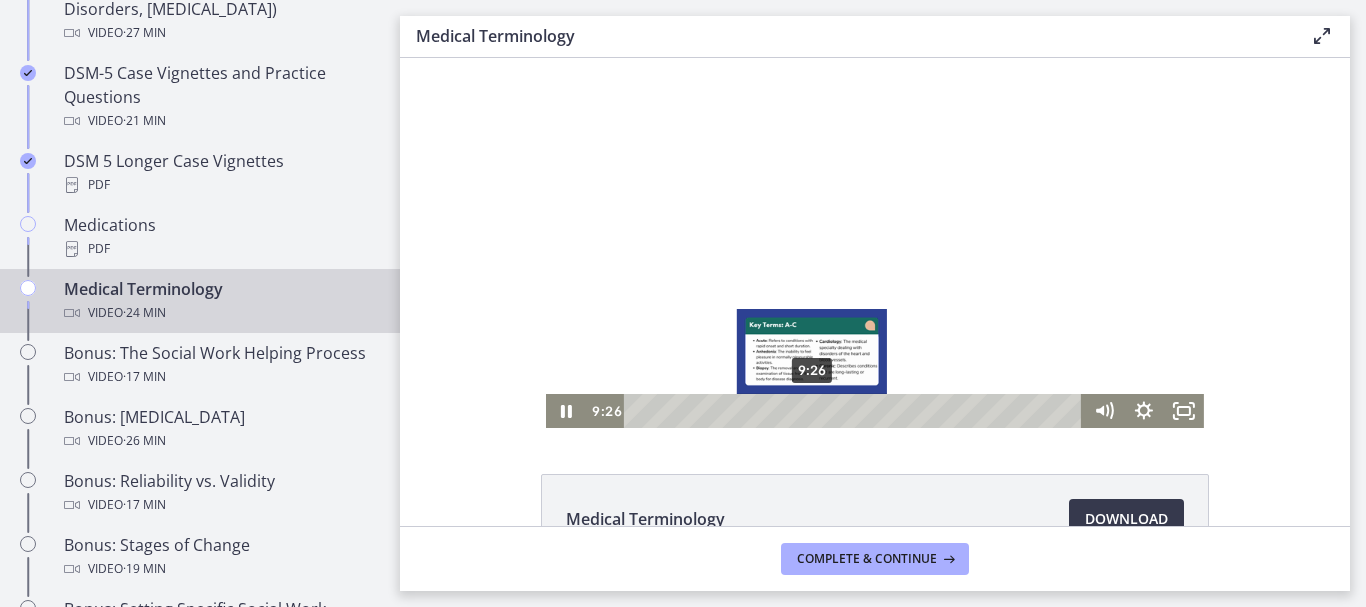 click on "9:26" at bounding box center (855, 411) 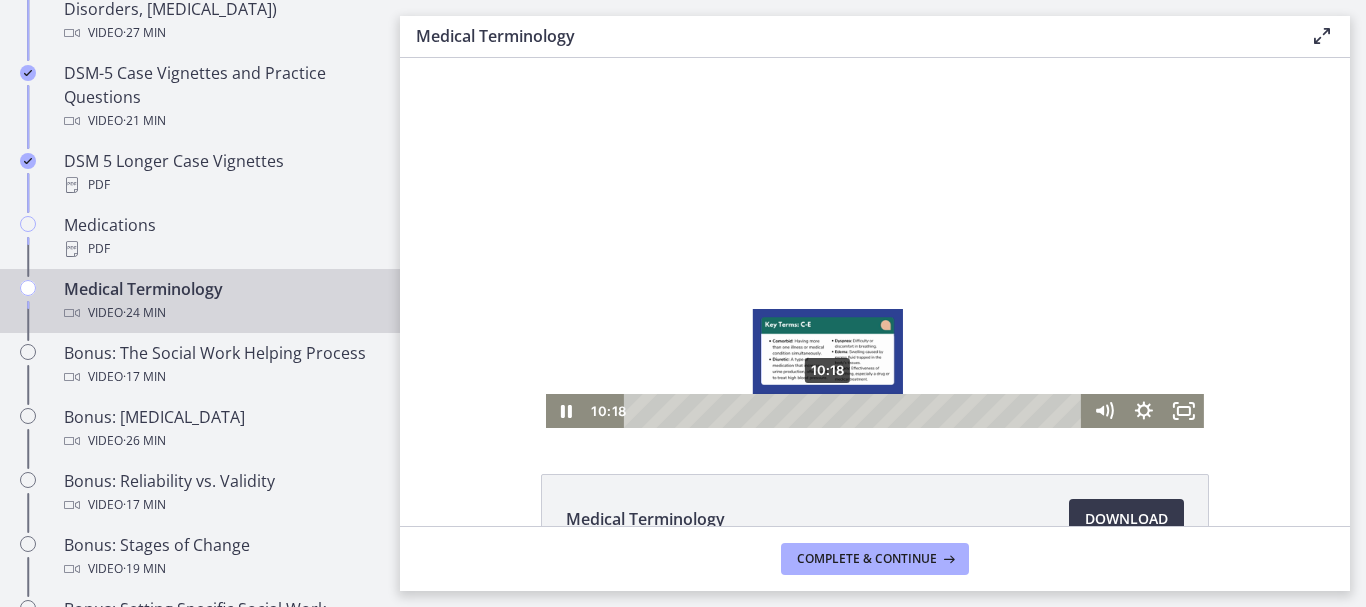 click on "10:18" at bounding box center (855, 411) 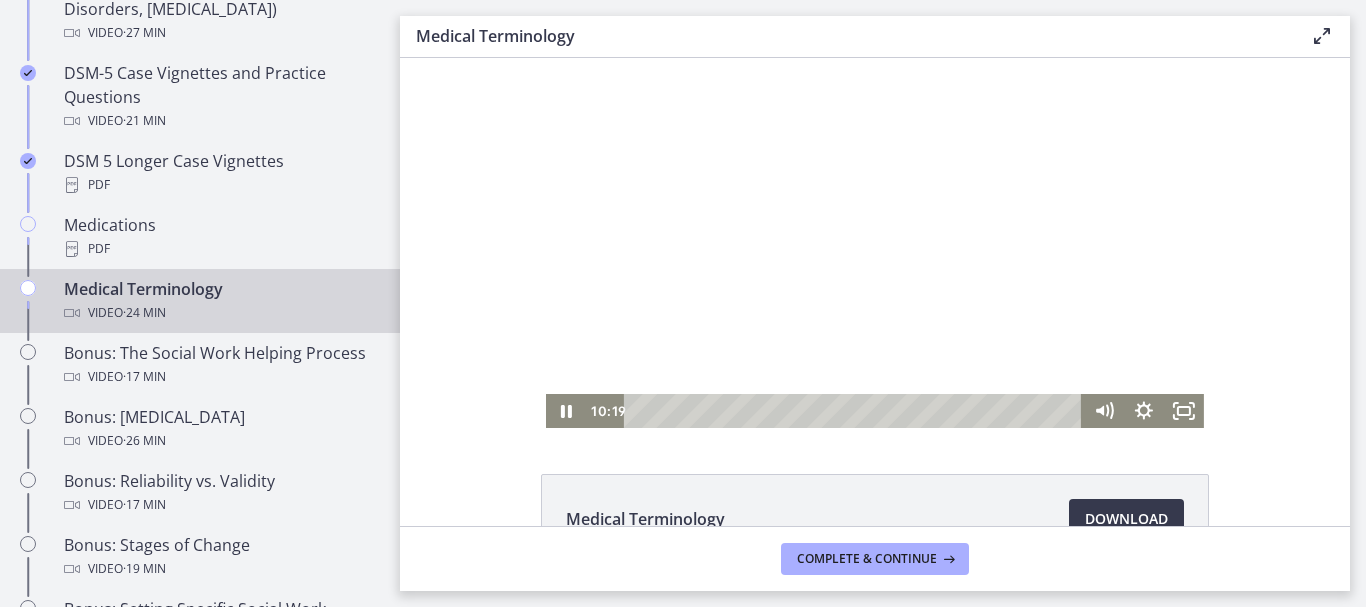 click at bounding box center (875, 243) 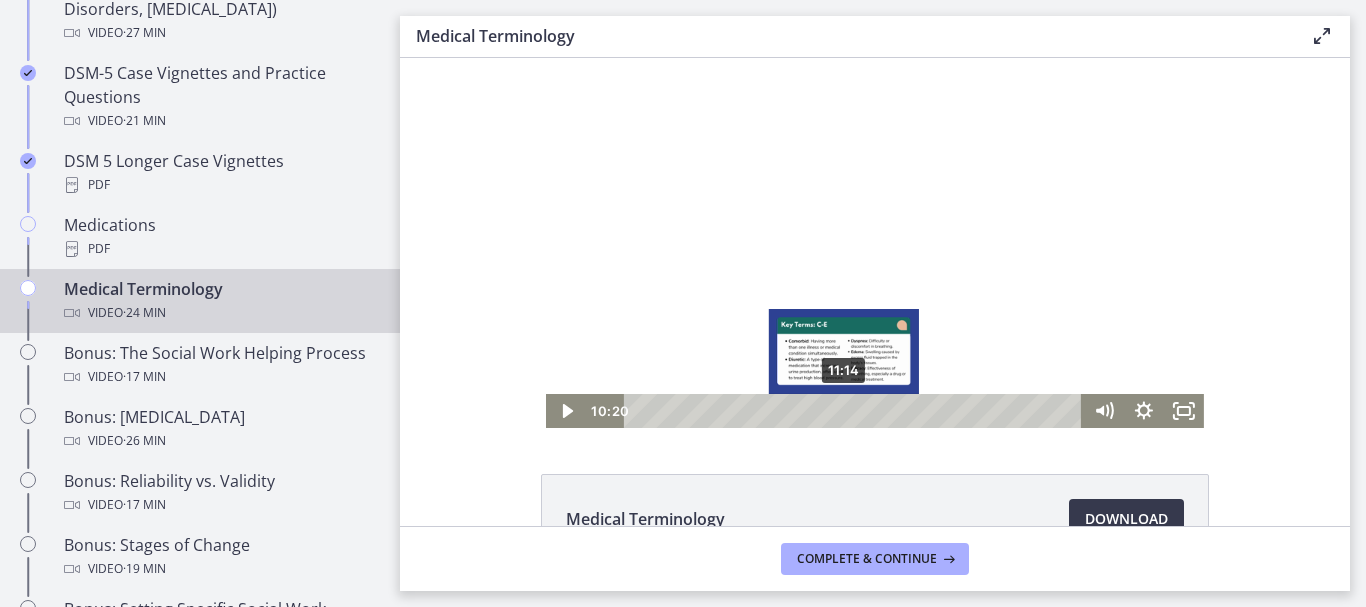 click on "11:14" at bounding box center [855, 411] 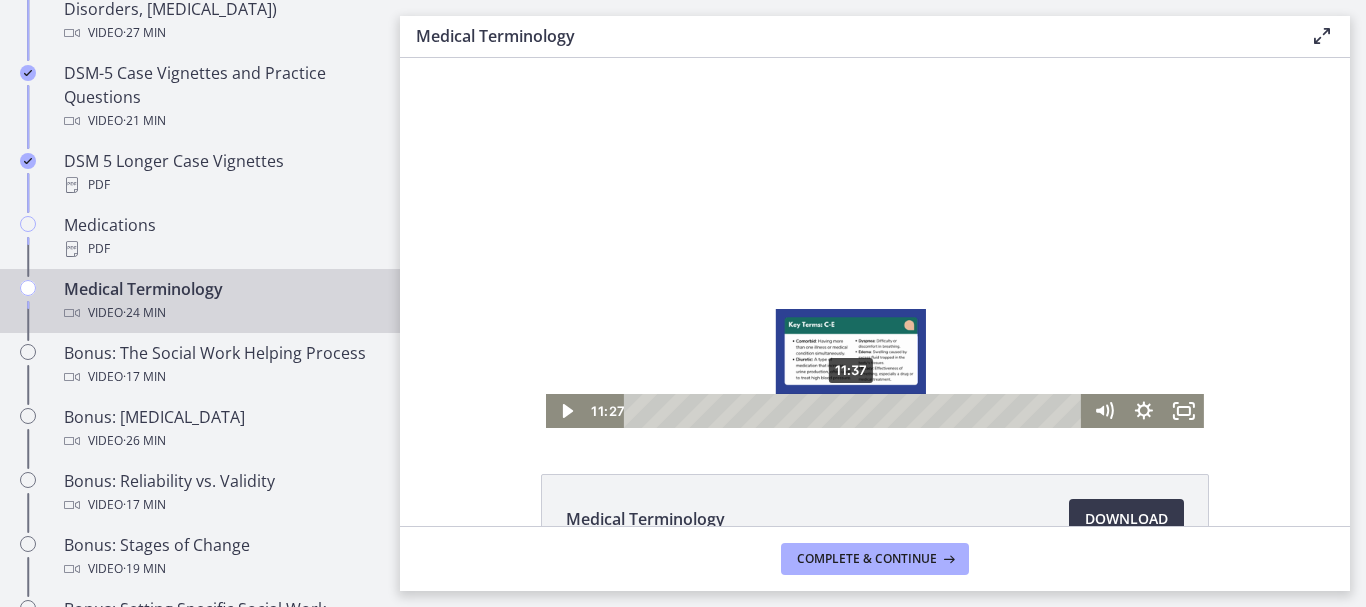 click on "11:37" at bounding box center (855, 411) 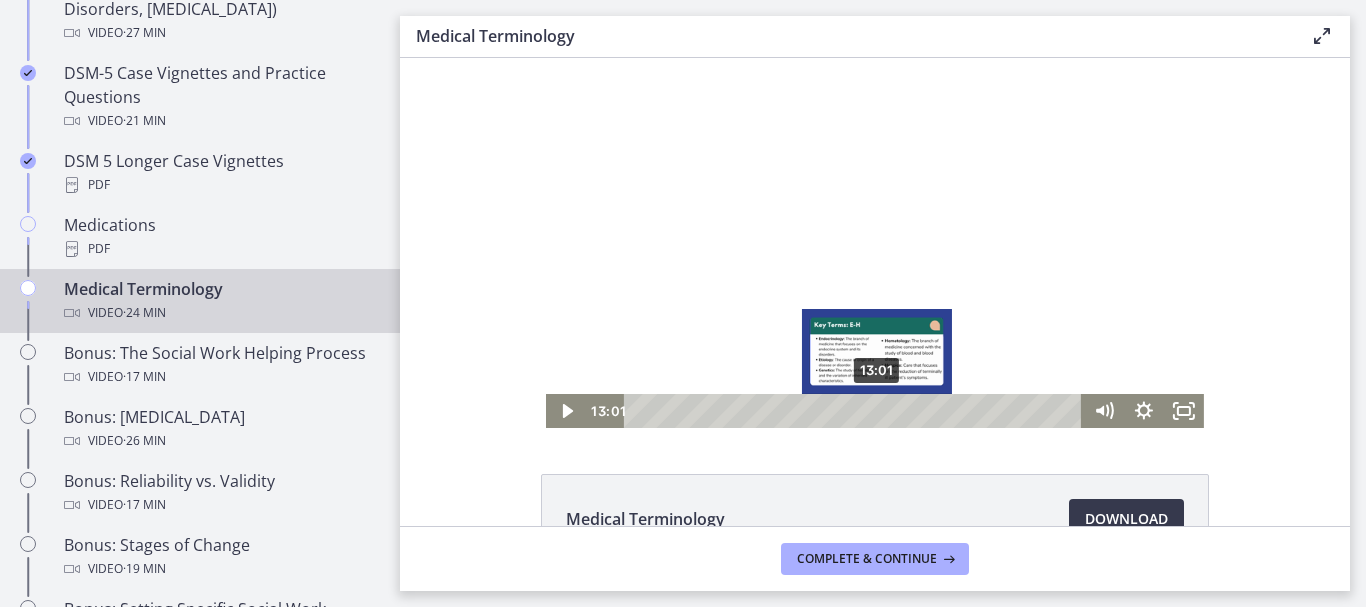click on "13:01" at bounding box center [855, 411] 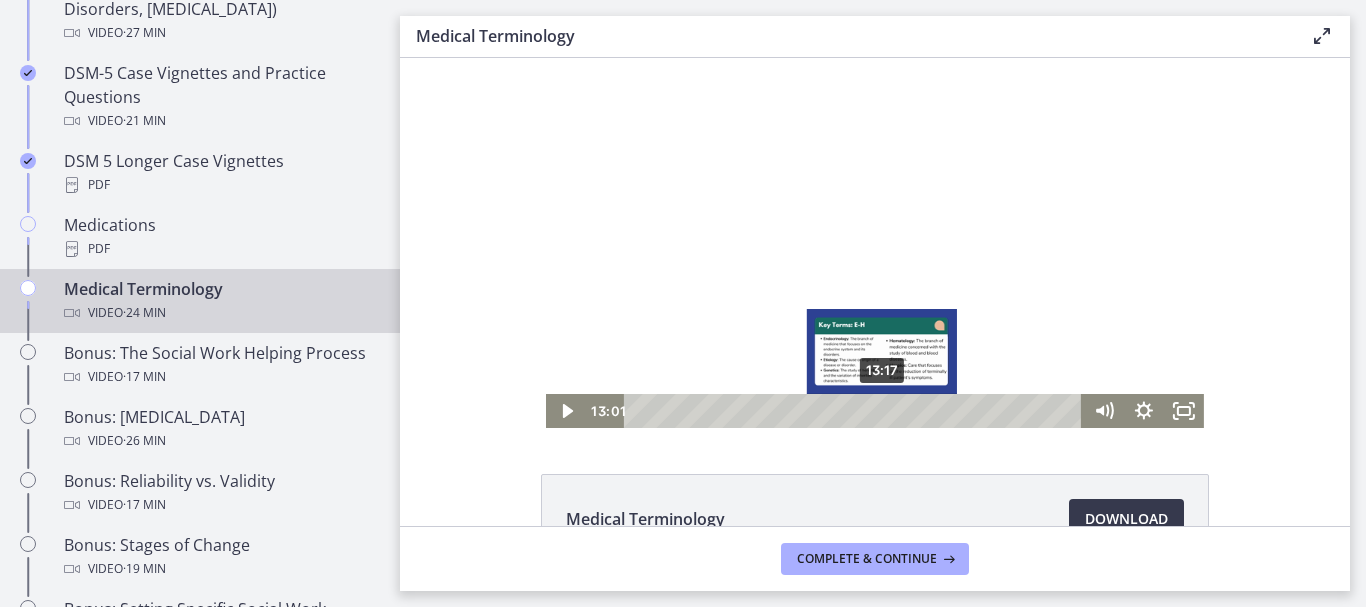 click on "13:17" at bounding box center (855, 411) 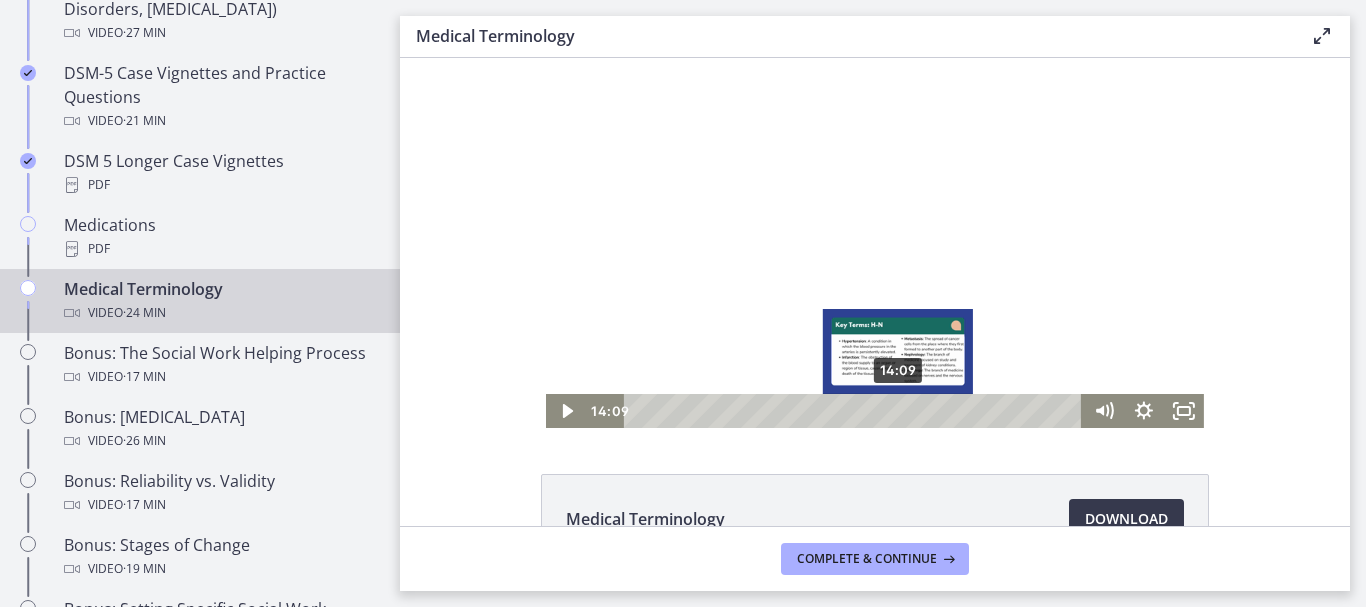 click on "14:09" at bounding box center (855, 411) 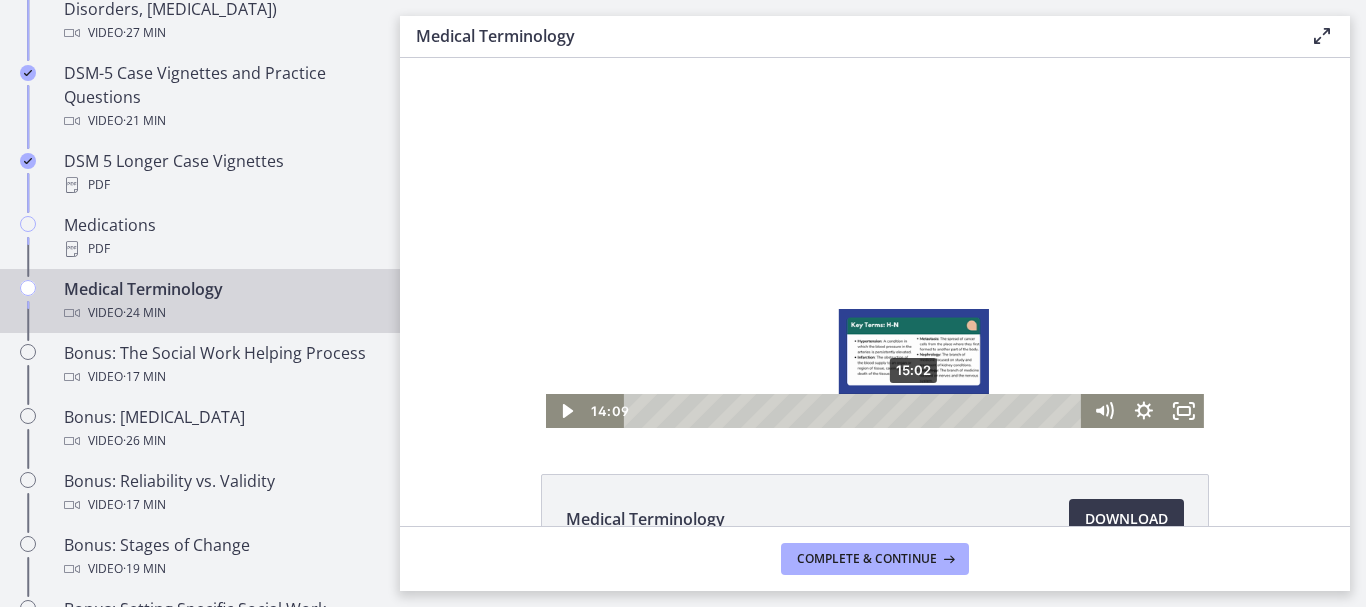 click on "15:02" at bounding box center (855, 411) 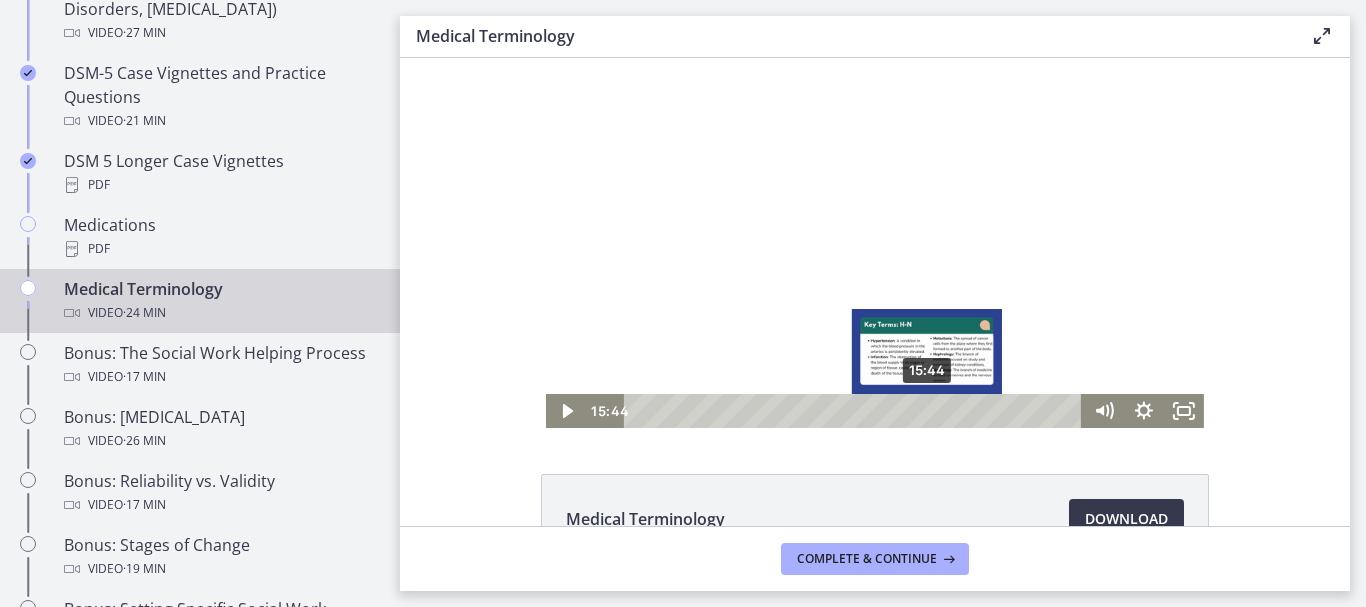 click on "15:44" at bounding box center (855, 411) 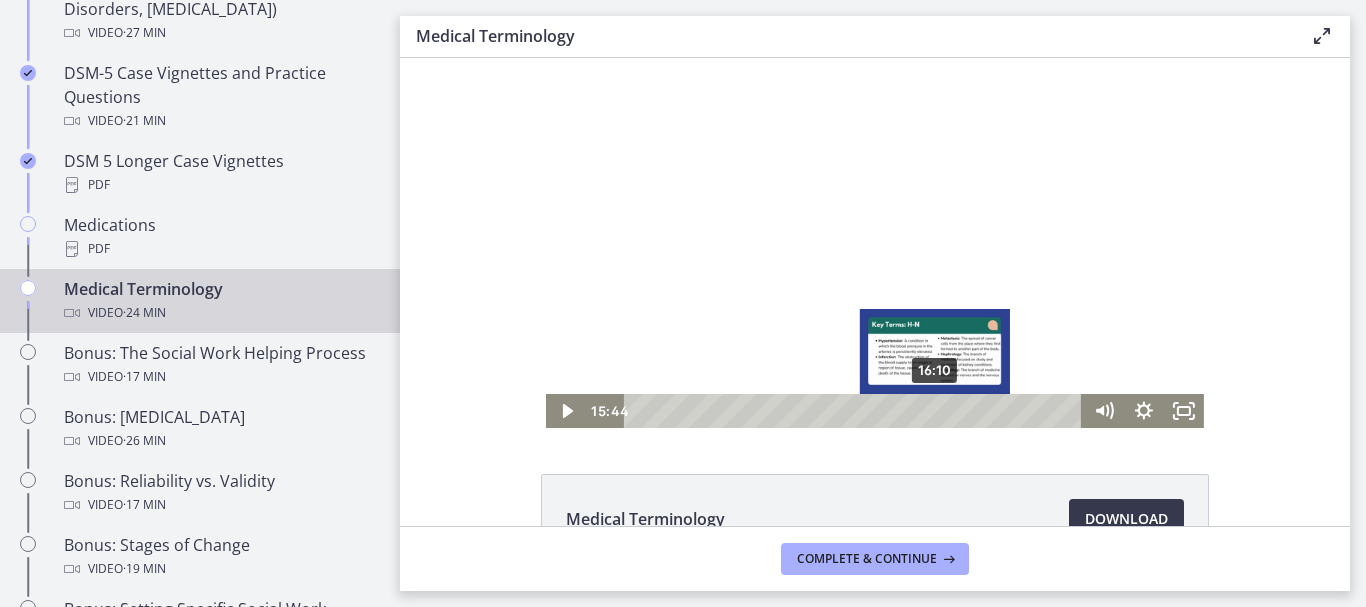 click on "16:10" at bounding box center [855, 411] 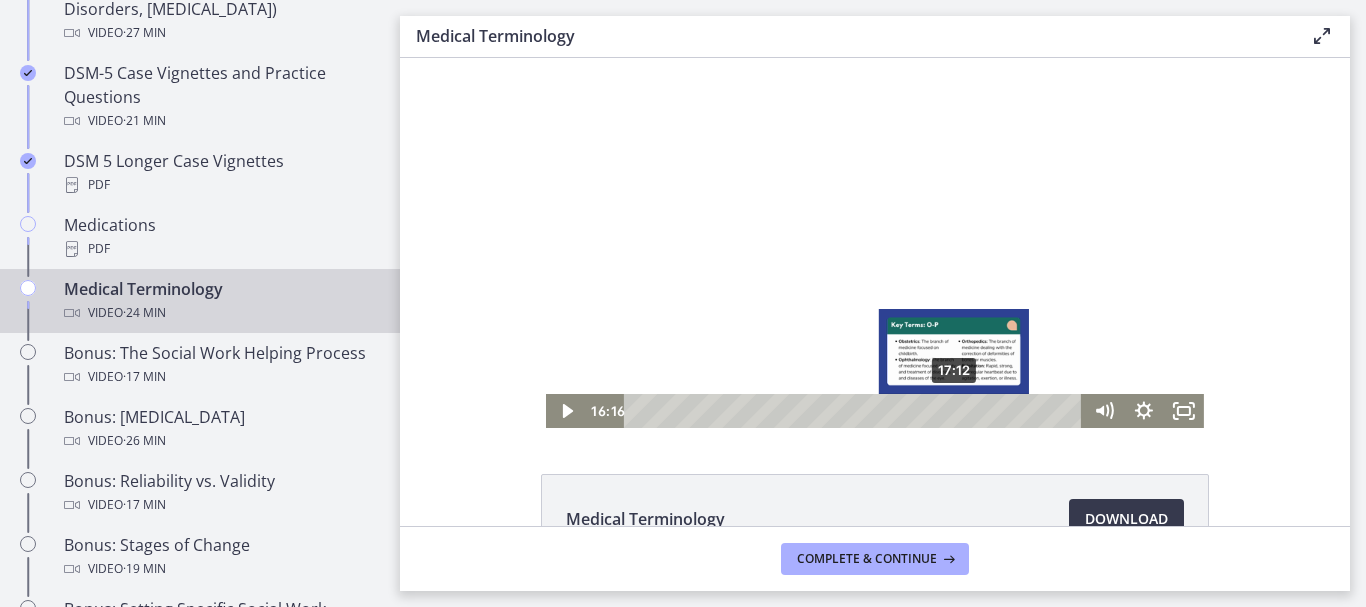 click on "17:12" at bounding box center (855, 411) 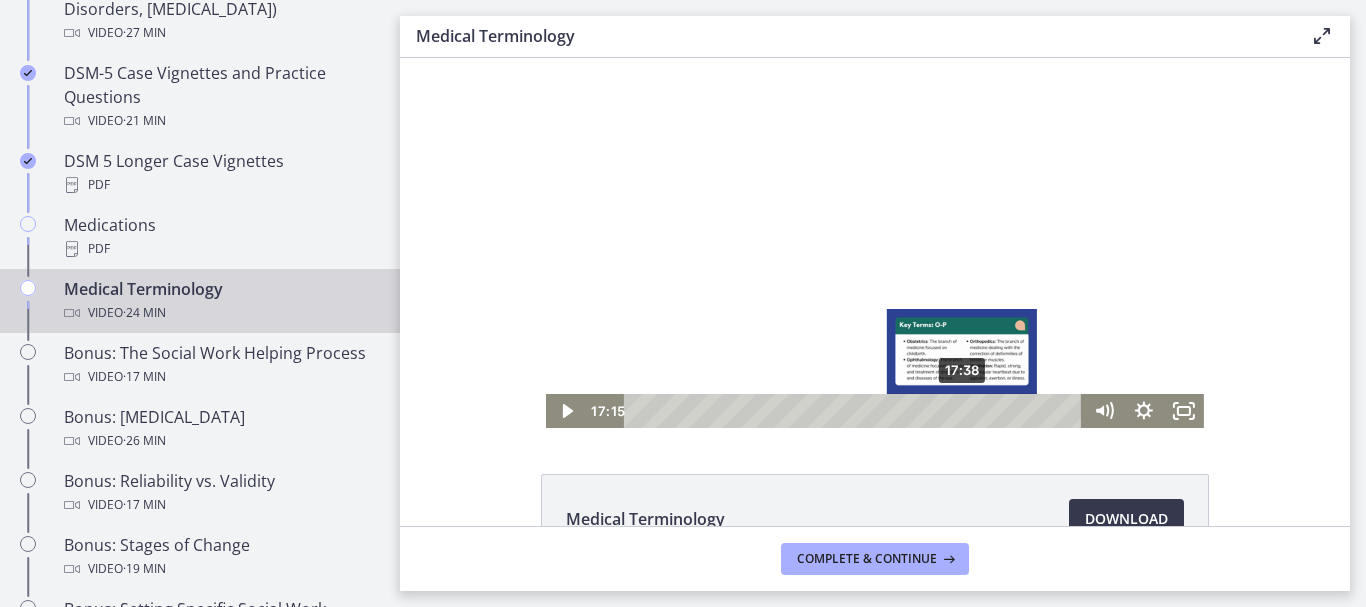 click on "17:38" at bounding box center [855, 411] 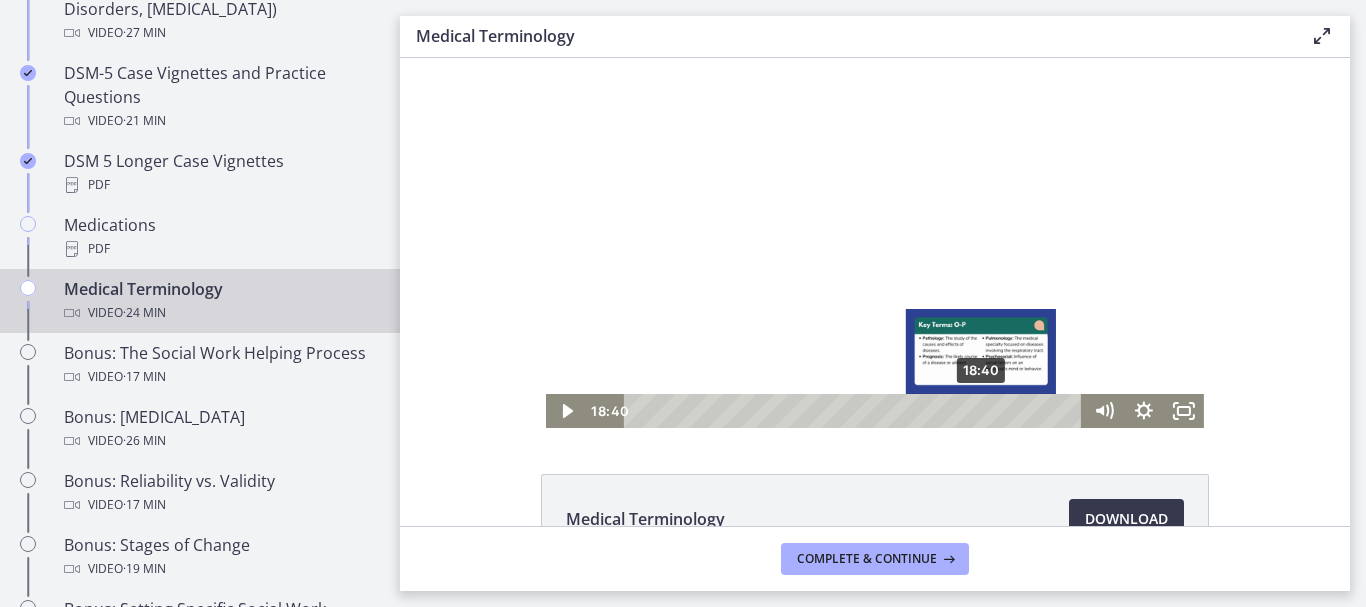 click on "18:40" at bounding box center [855, 411] 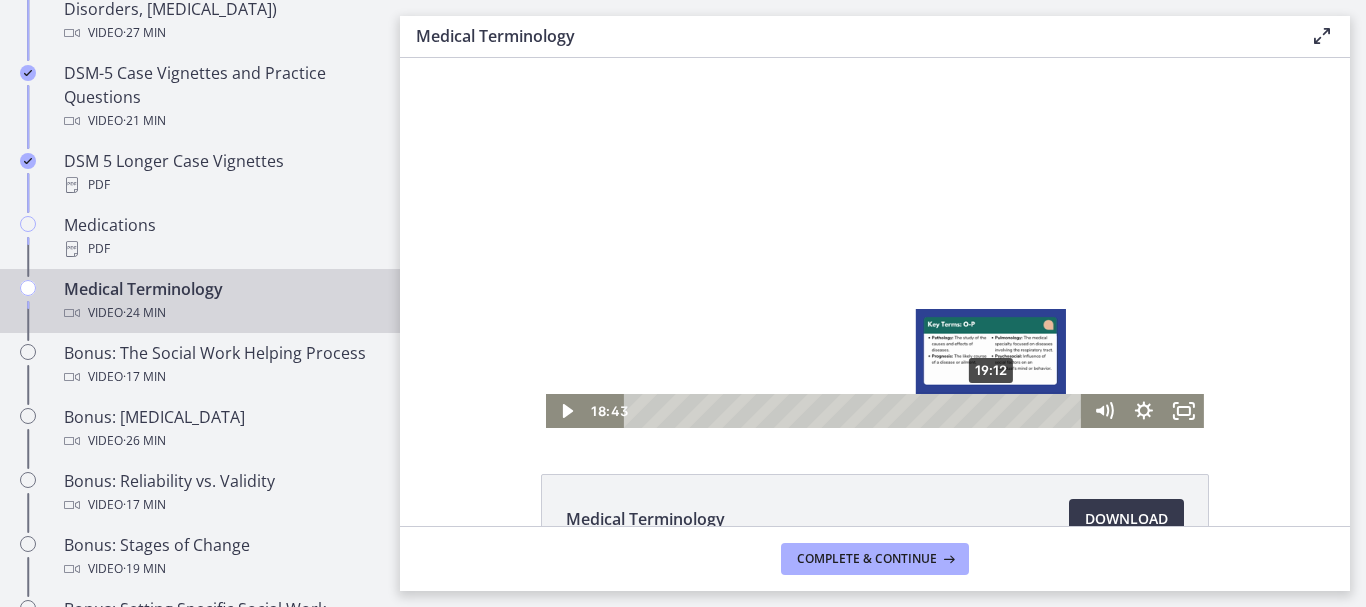click on "19:12" at bounding box center (855, 411) 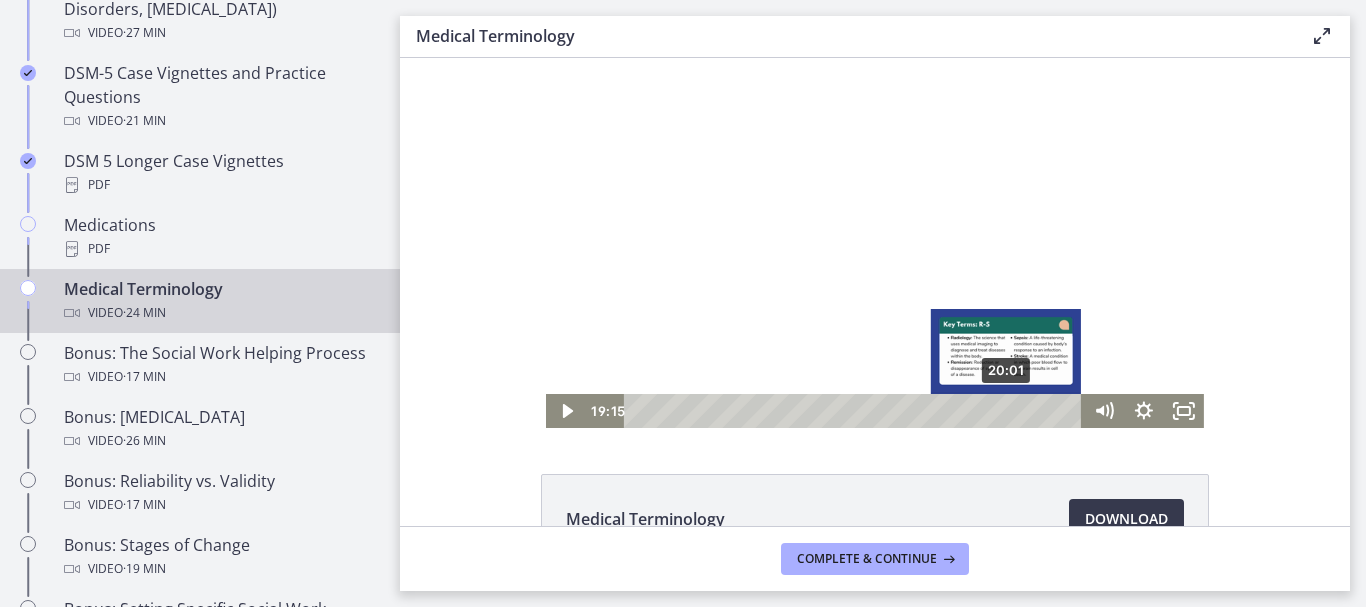 click on "20:01" at bounding box center (855, 411) 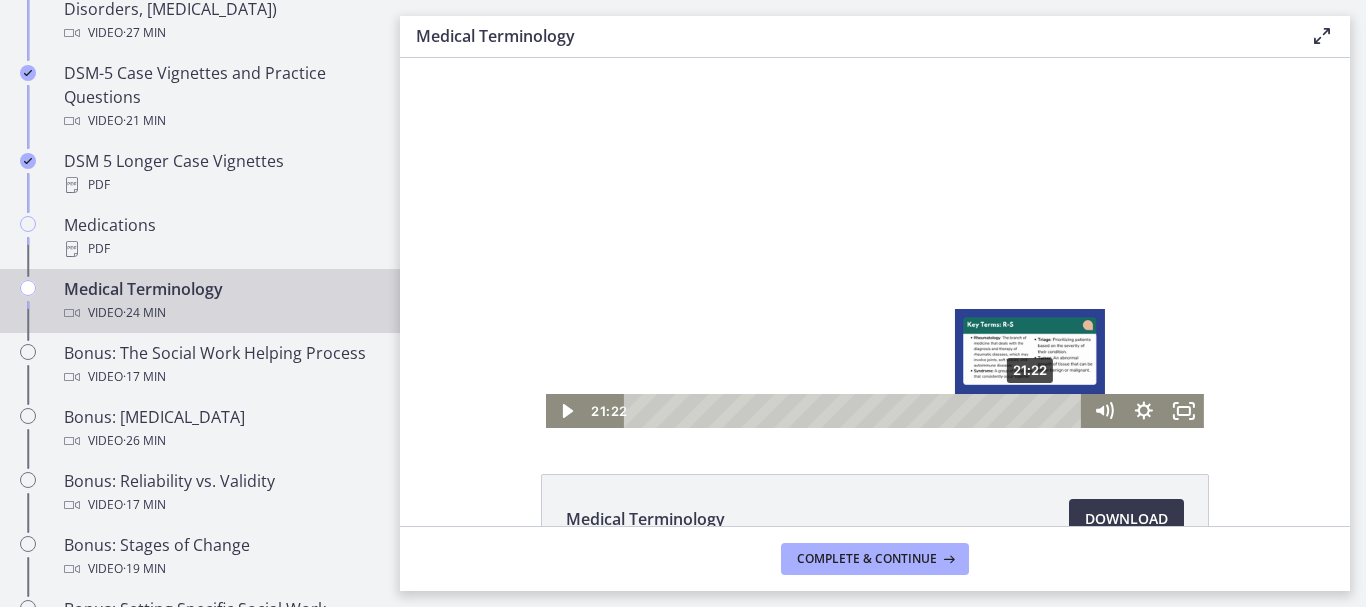 click on "21:22" at bounding box center (855, 411) 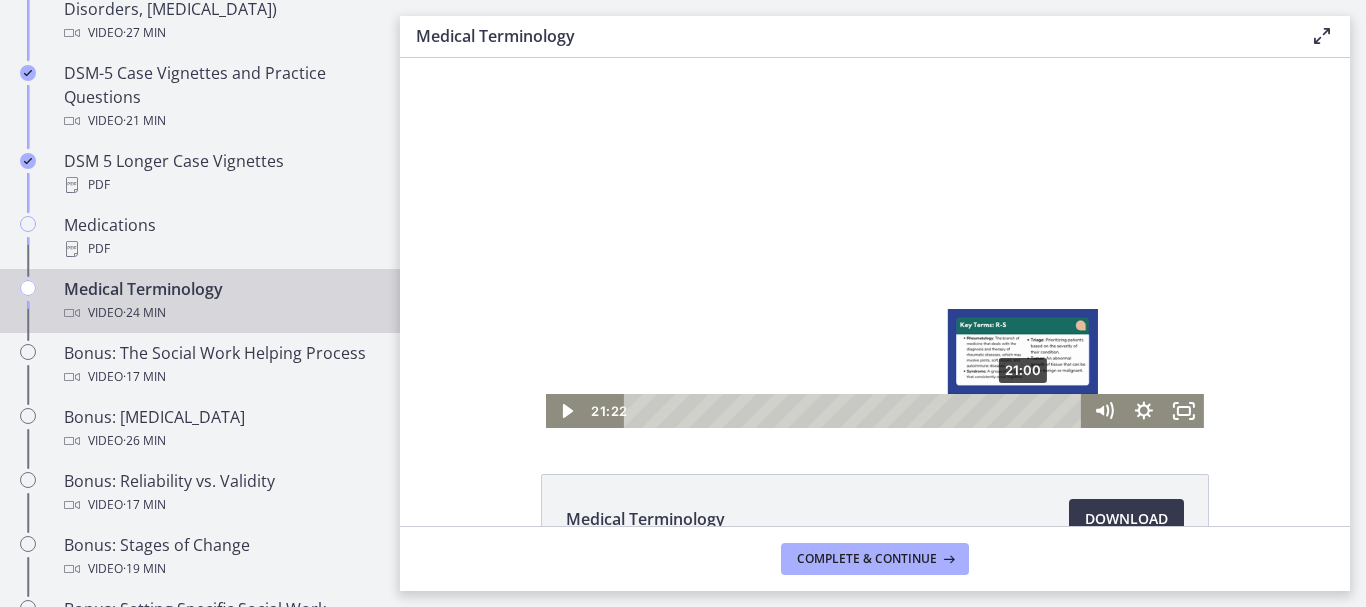 click at bounding box center [1030, 410] 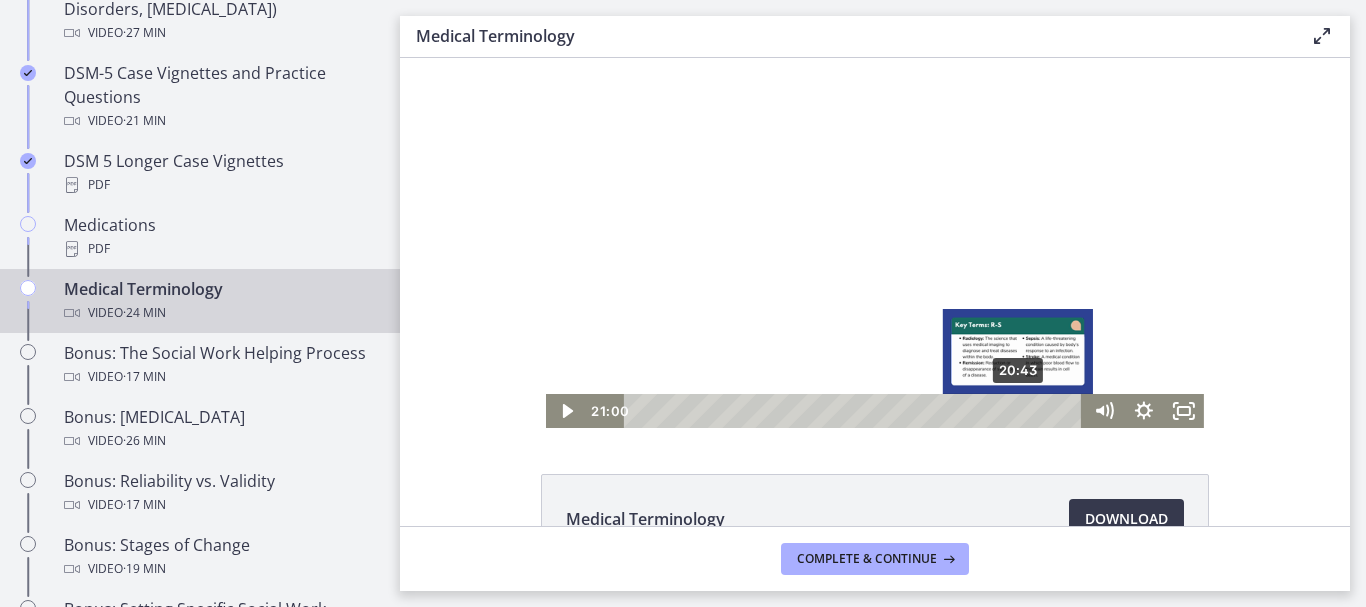 click at bounding box center (1023, 410) 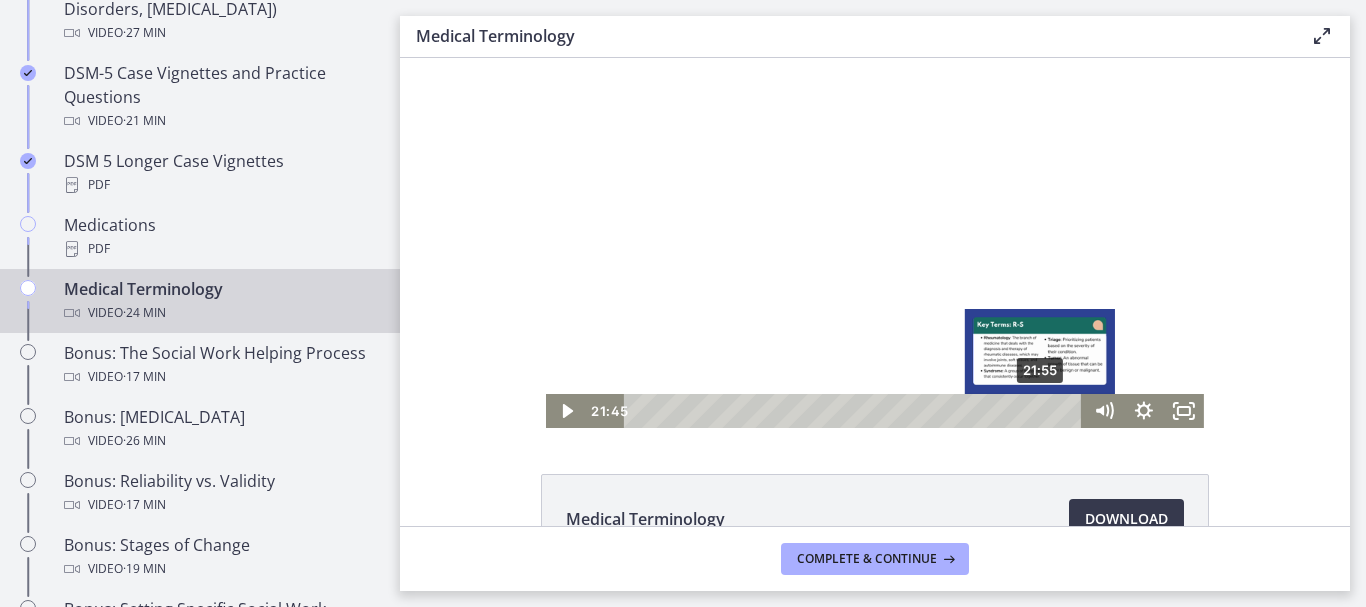 click on "21:55" at bounding box center (855, 411) 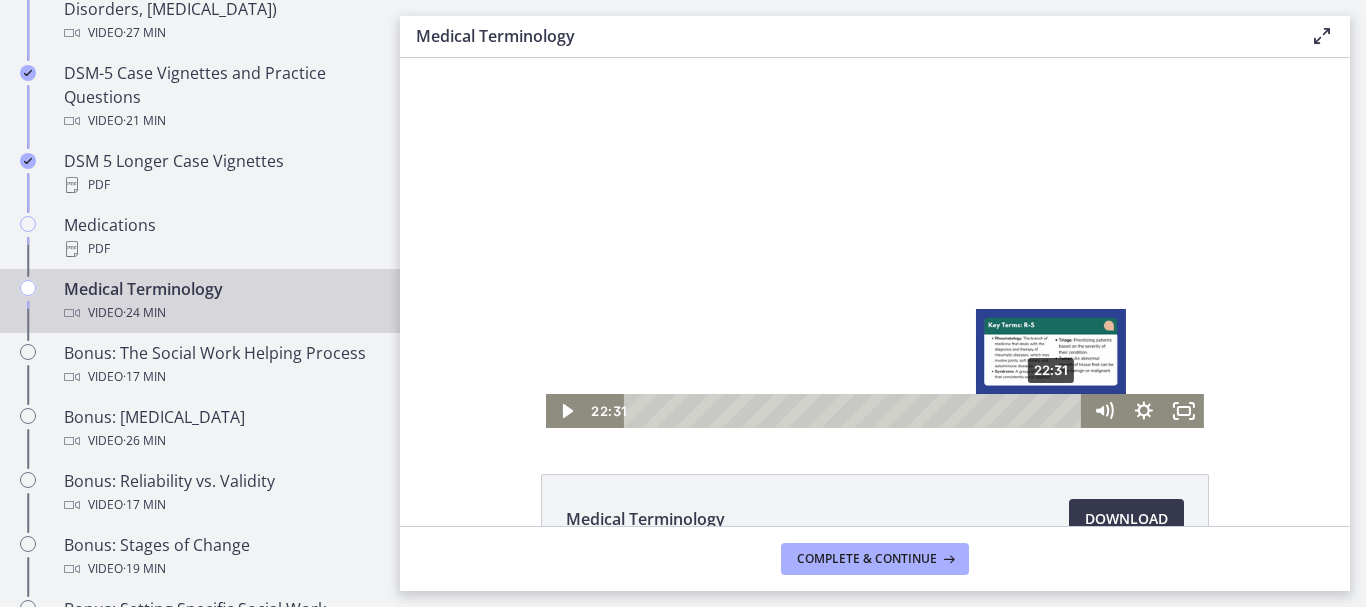 click on "22:31" at bounding box center [855, 411] 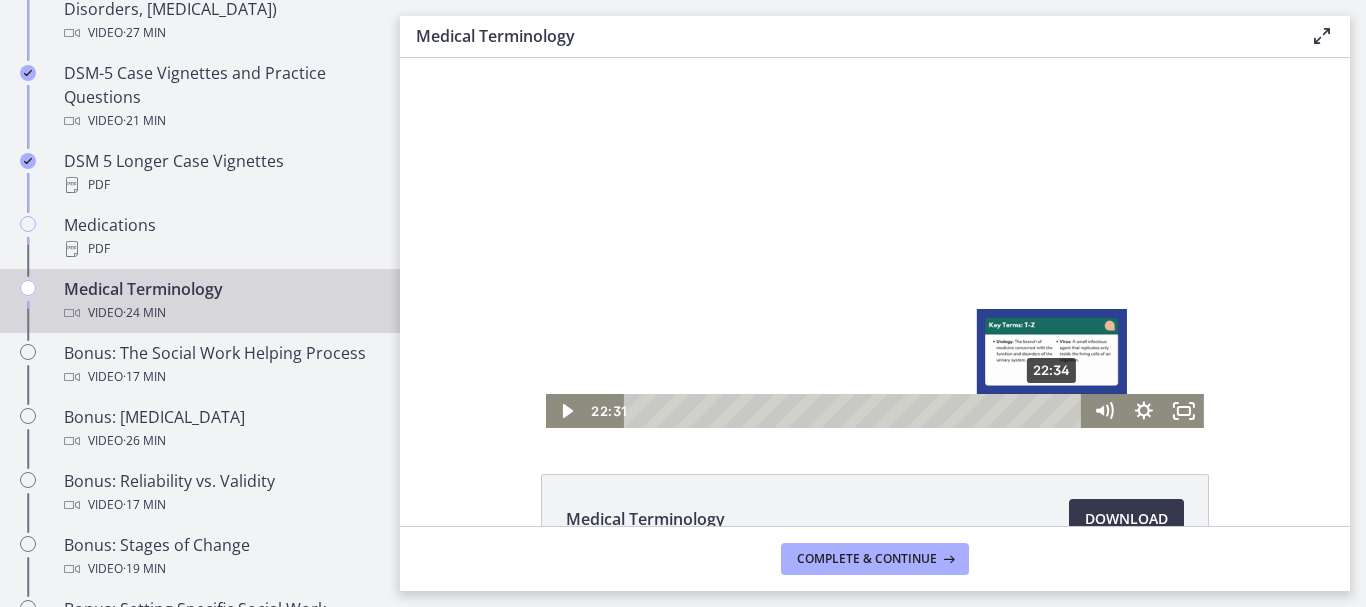 click at bounding box center (1050, 410) 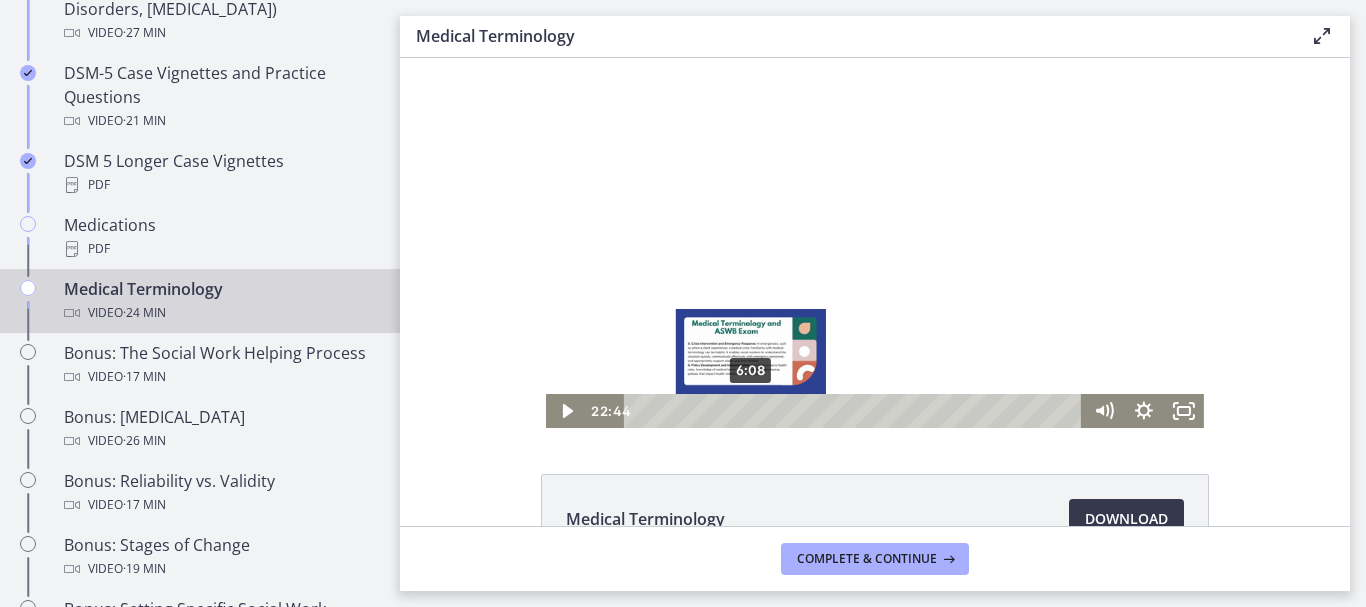 click at bounding box center (875, 243) 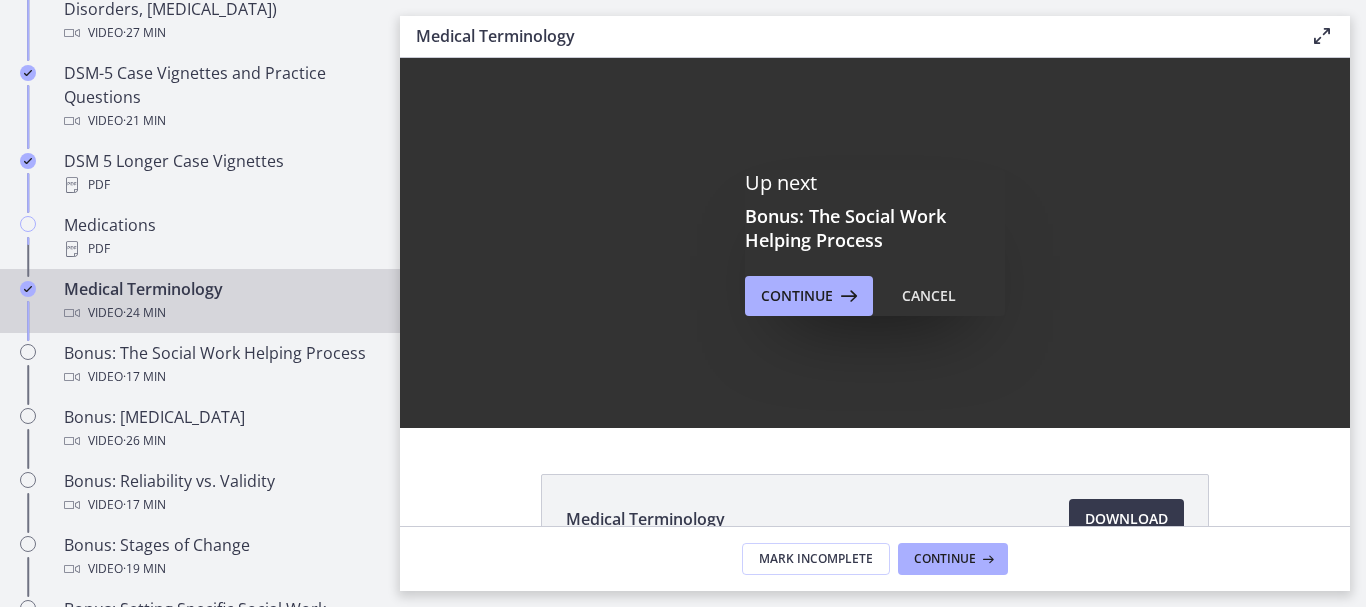 scroll, scrollTop: 0, scrollLeft: 0, axis: both 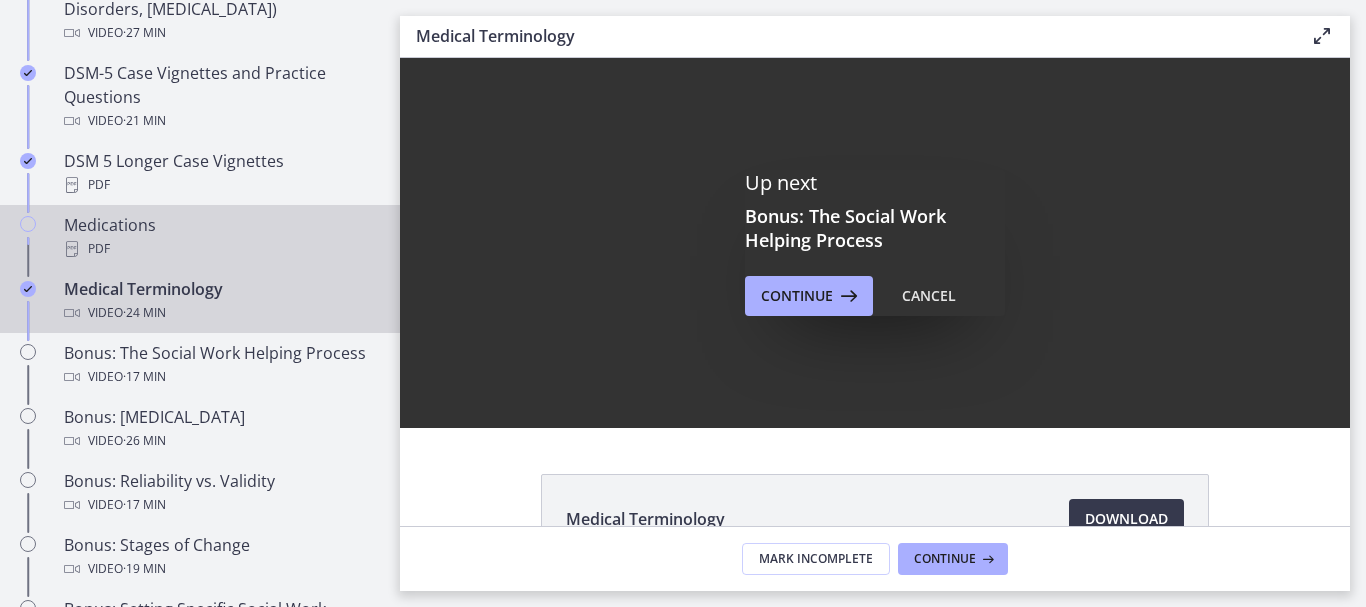 click on "PDF" at bounding box center [220, 249] 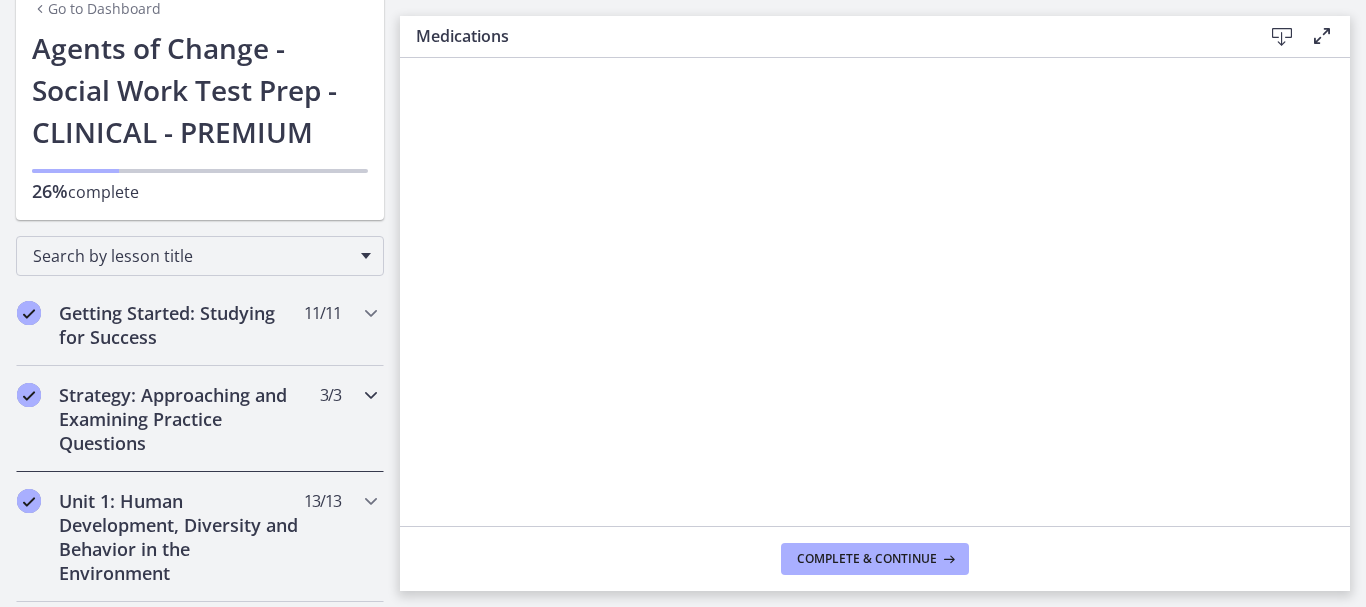 scroll, scrollTop: 0, scrollLeft: 0, axis: both 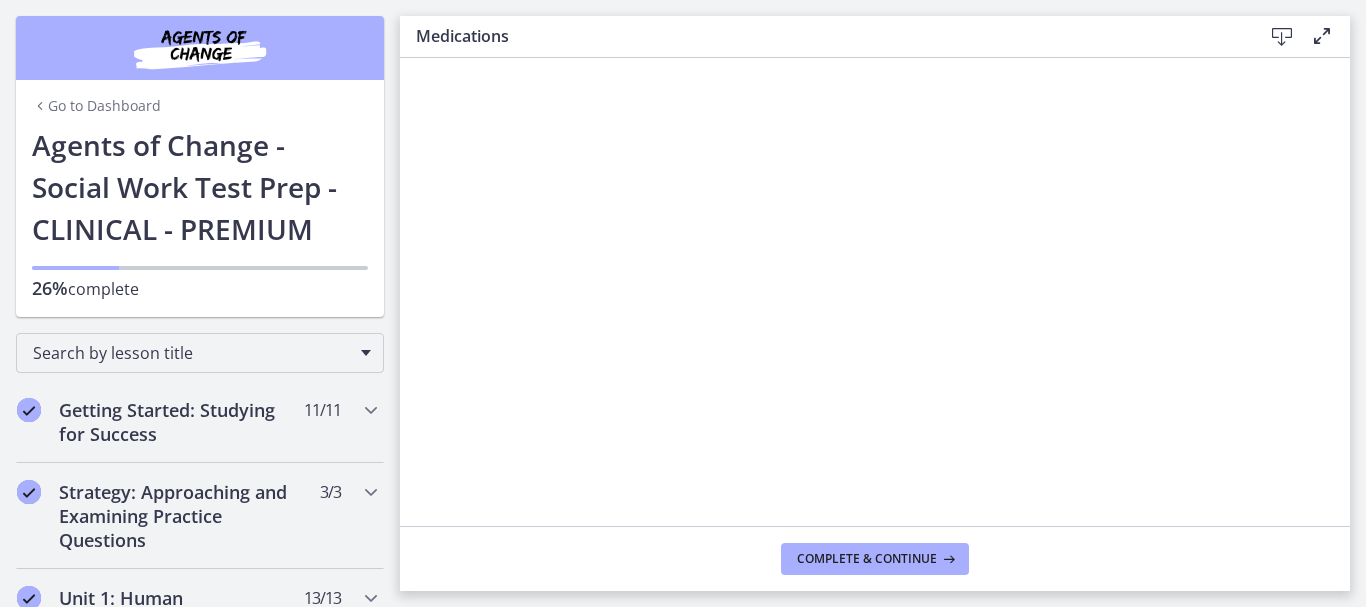 click on "Go to Dashboard" at bounding box center (96, 106) 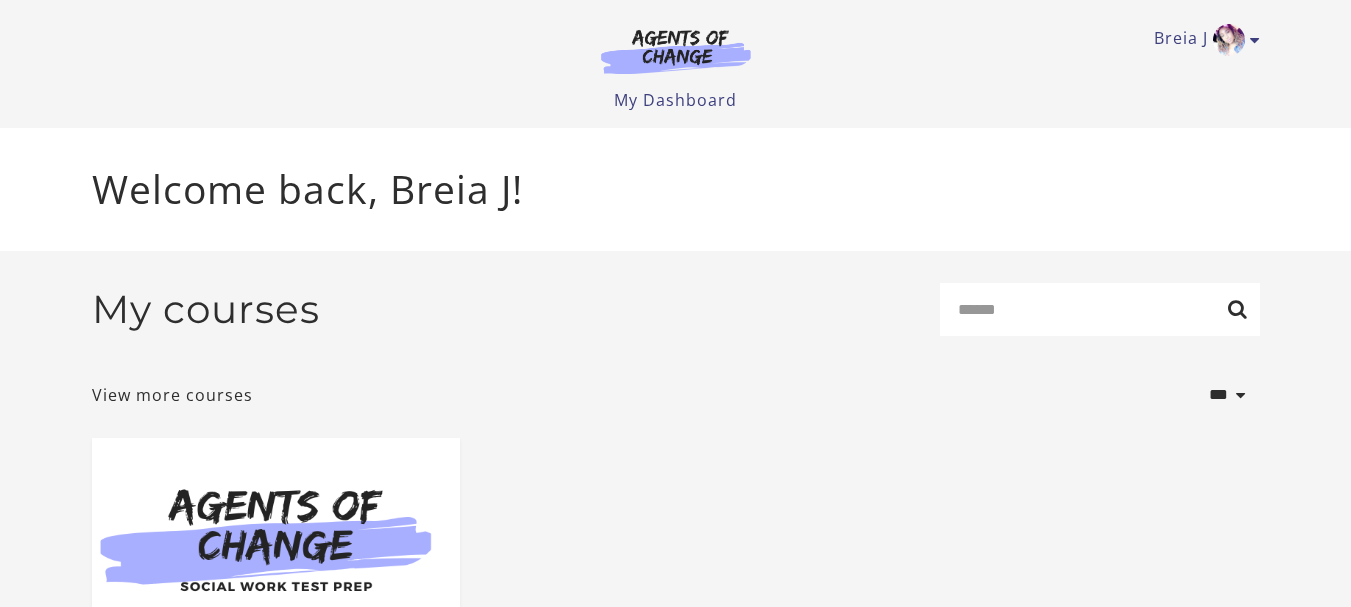 scroll, scrollTop: 0, scrollLeft: 0, axis: both 